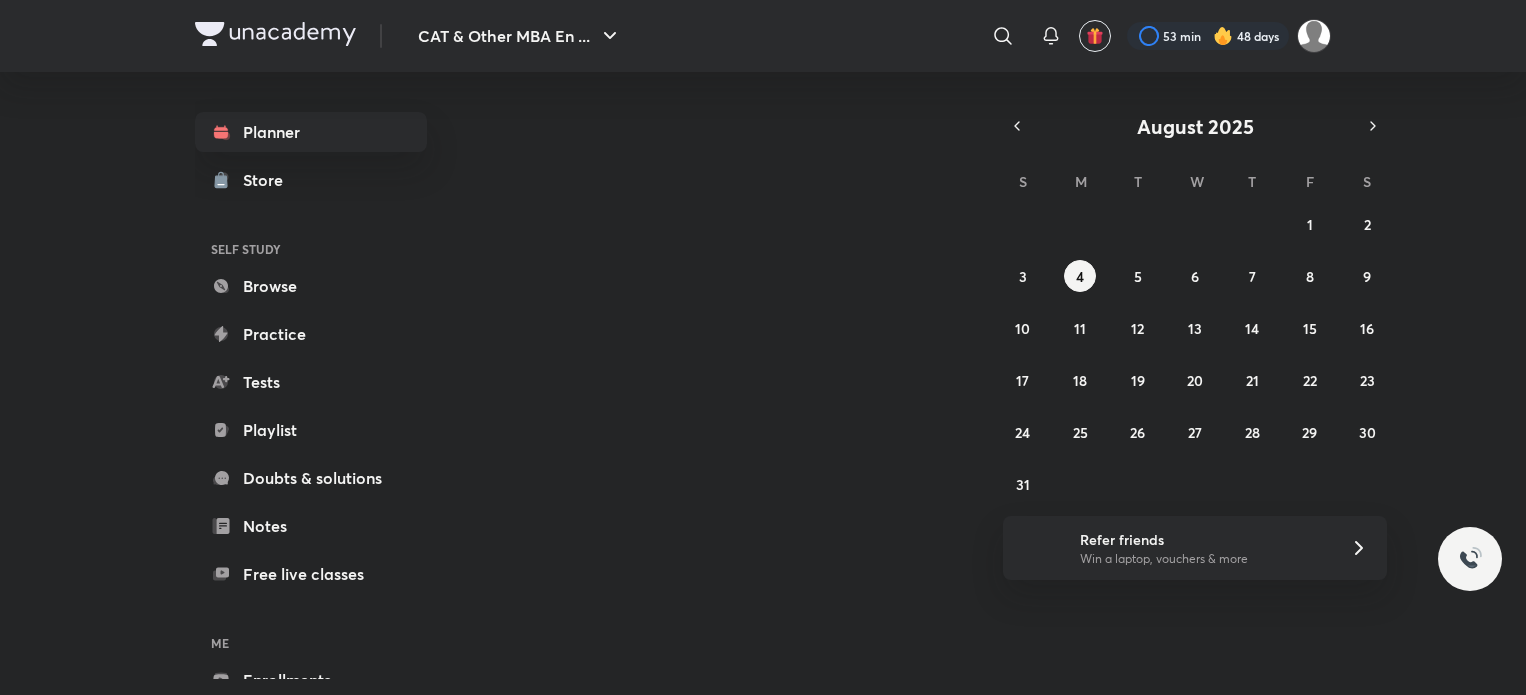 scroll, scrollTop: 0, scrollLeft: 0, axis: both 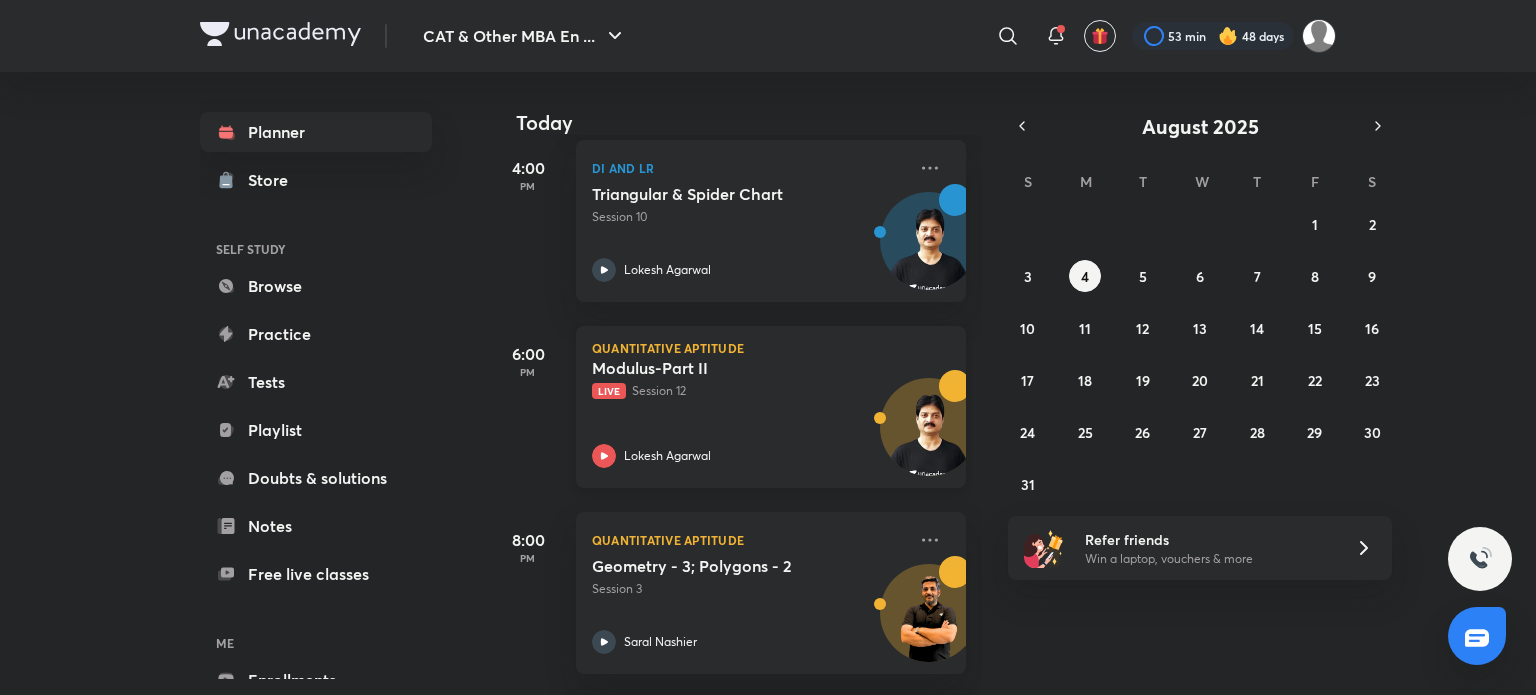 click 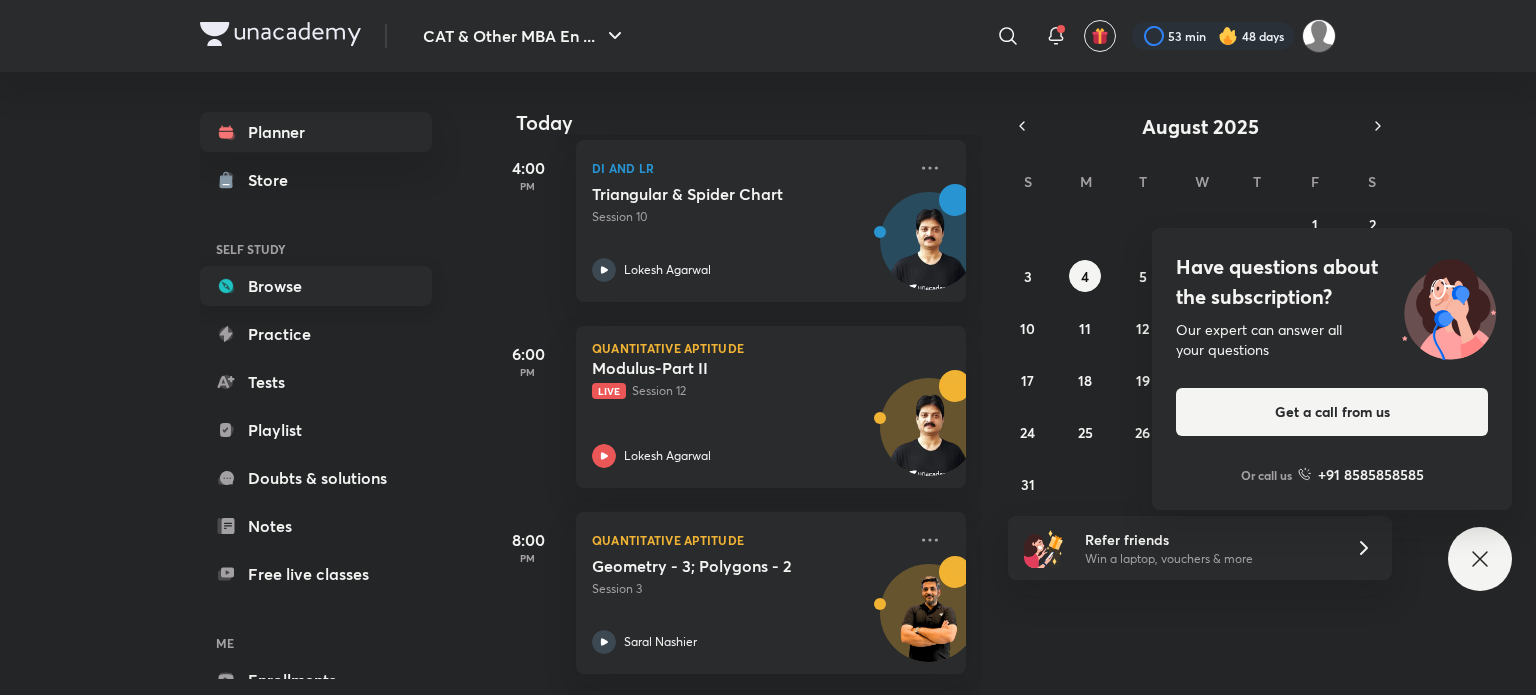 click on "Browse" at bounding box center [316, 286] 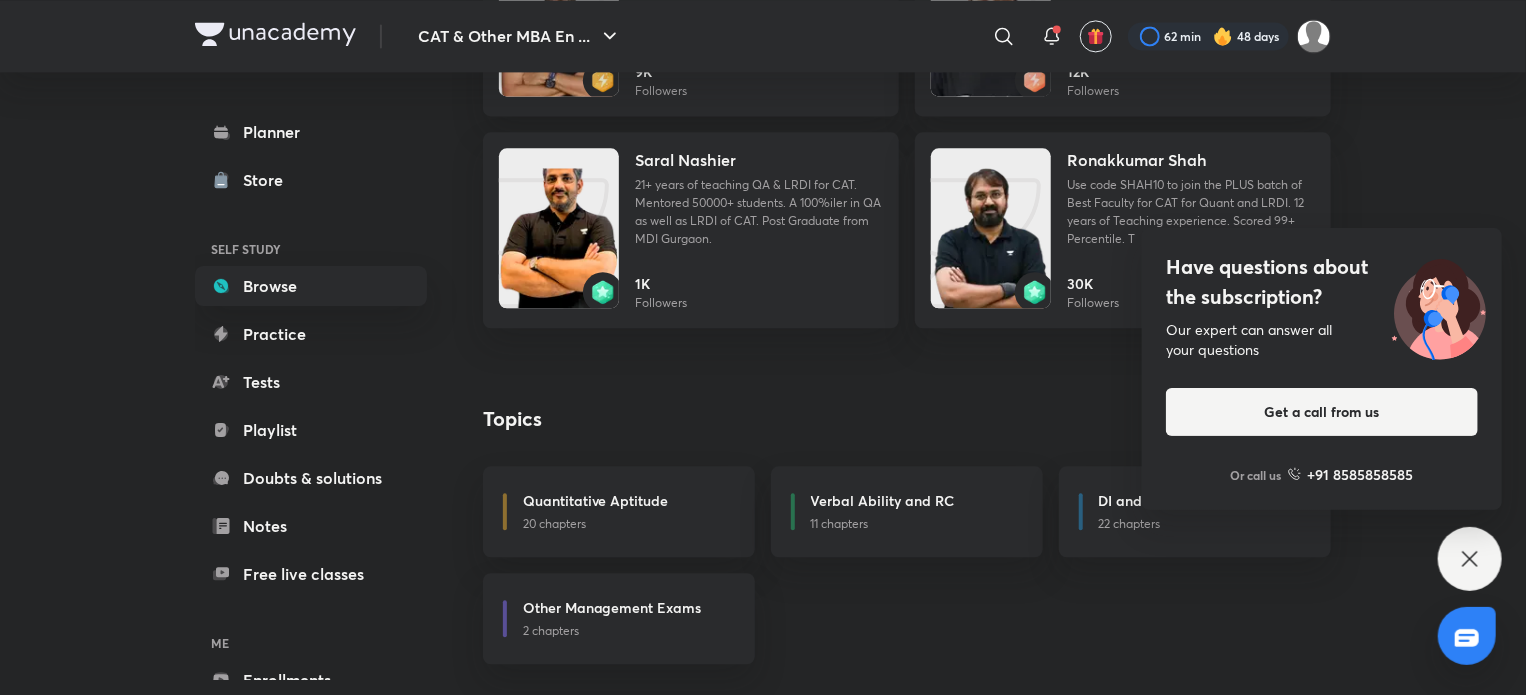 scroll, scrollTop: 2855, scrollLeft: 0, axis: vertical 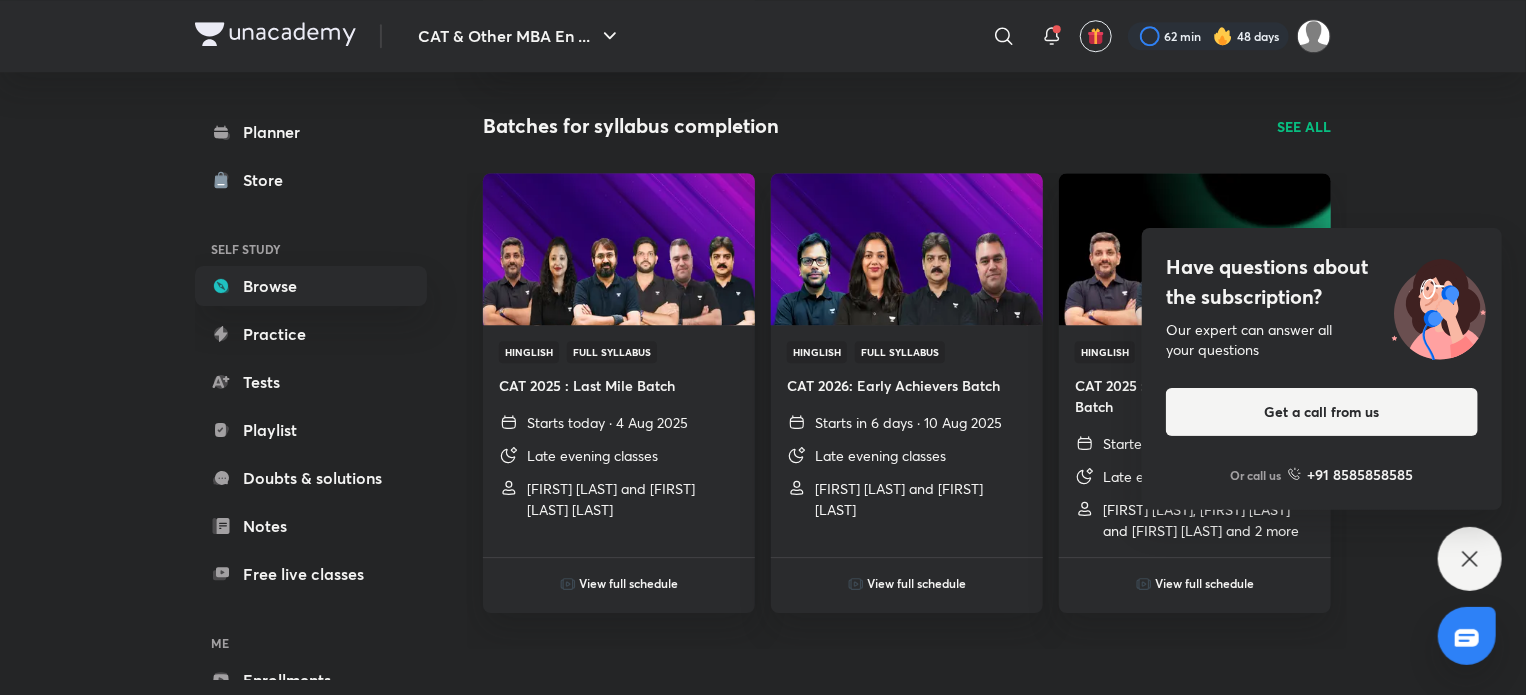 click 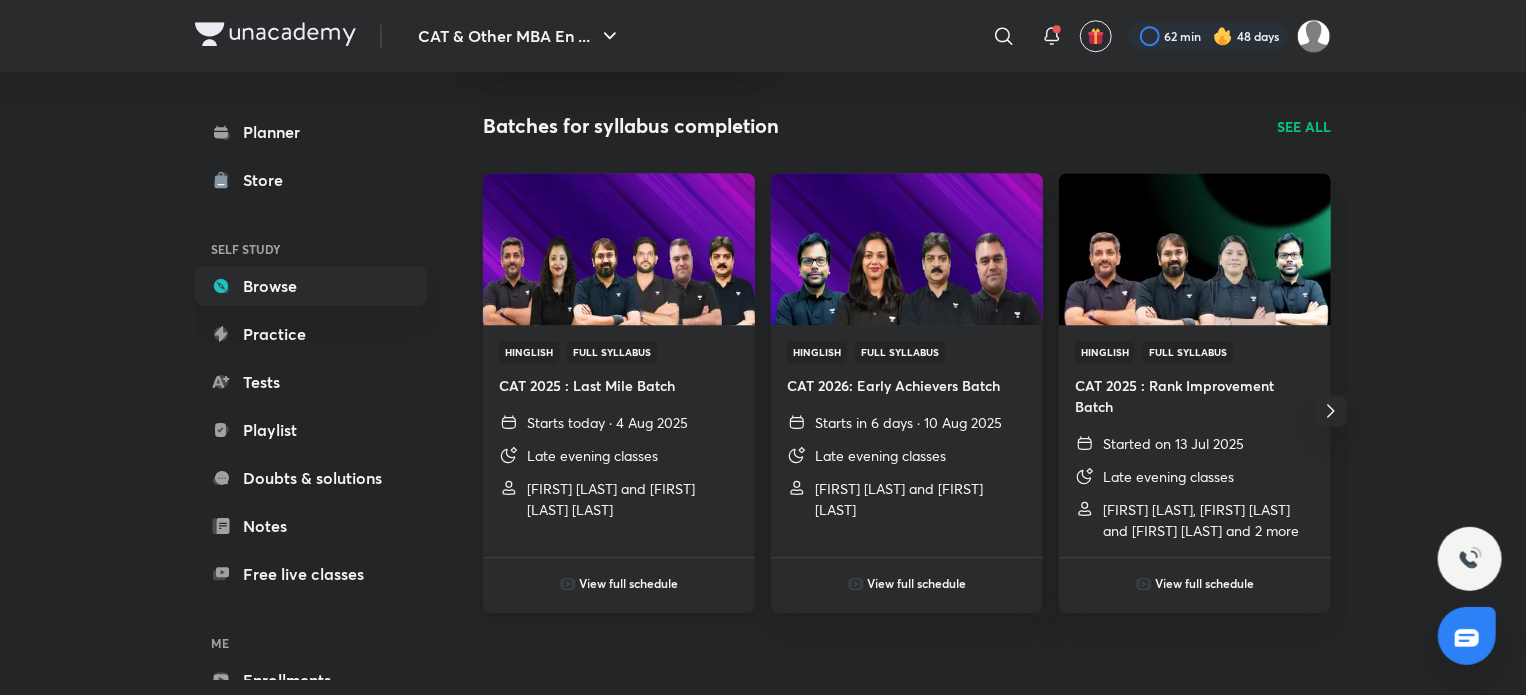 click on "View full schedule" at bounding box center (629, 583) 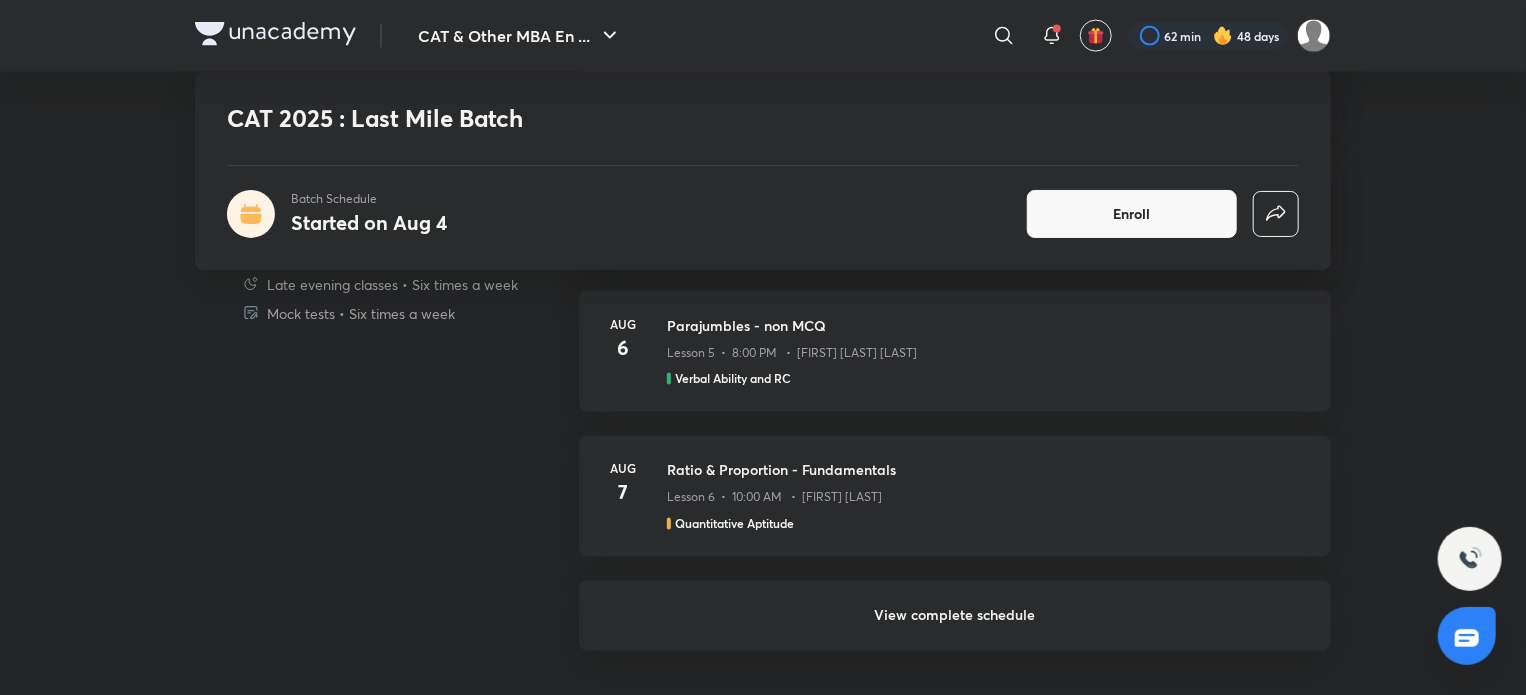 scroll, scrollTop: 1540, scrollLeft: 0, axis: vertical 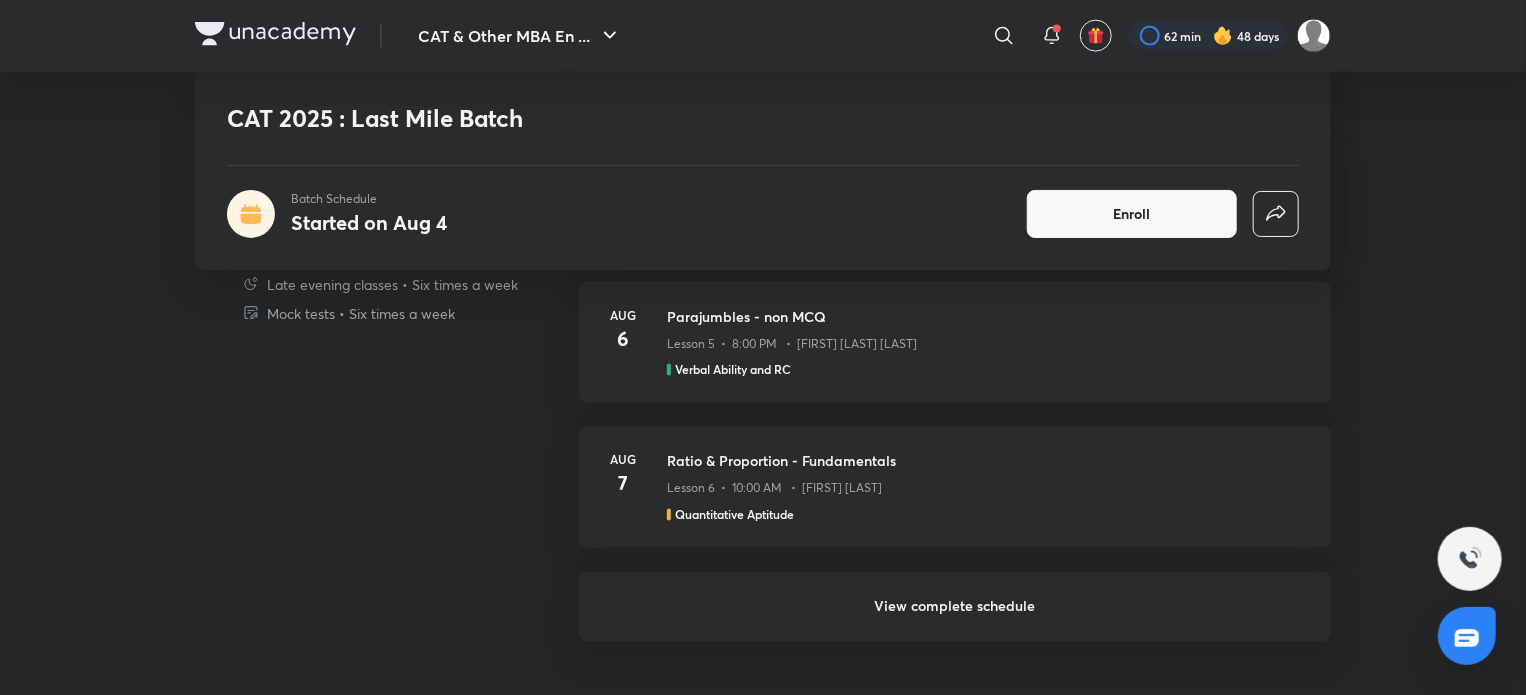 click on "View complete schedule" at bounding box center (955, 607) 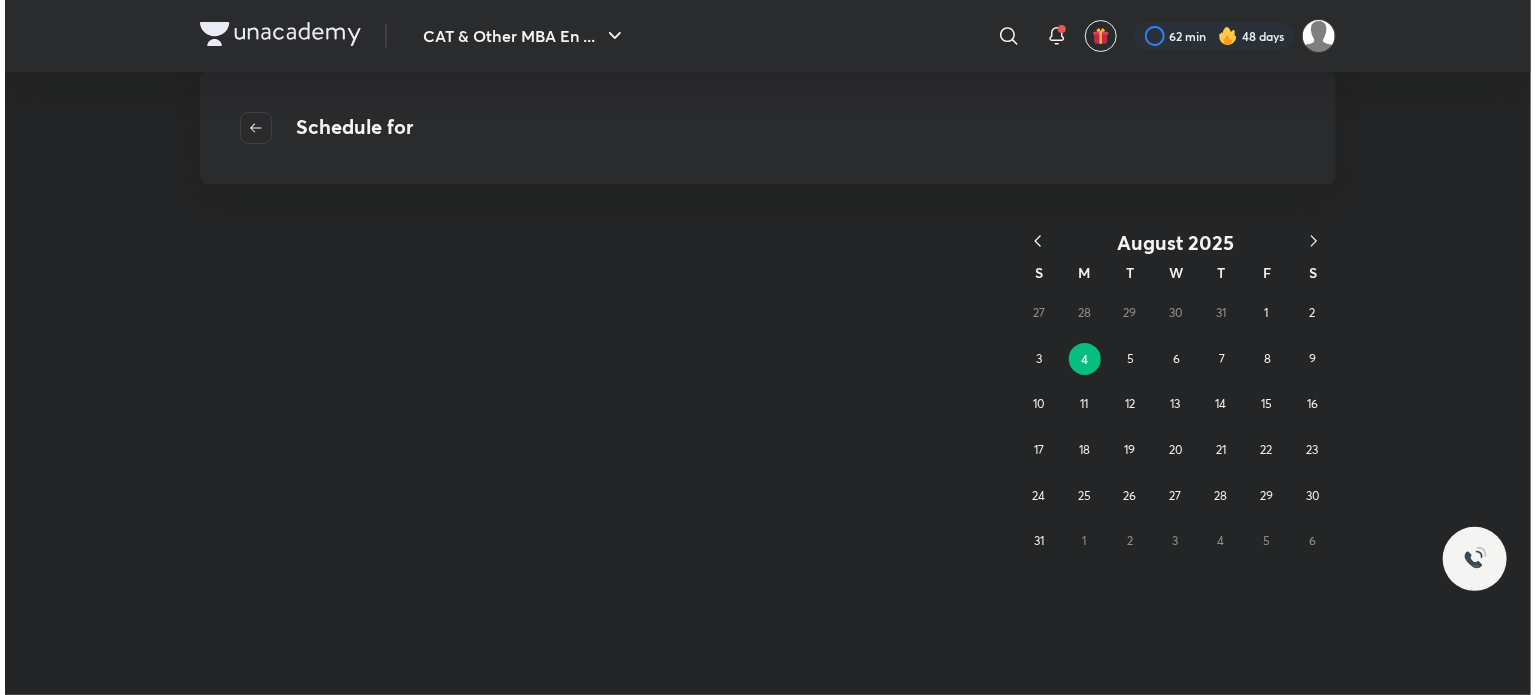 scroll, scrollTop: 0, scrollLeft: 0, axis: both 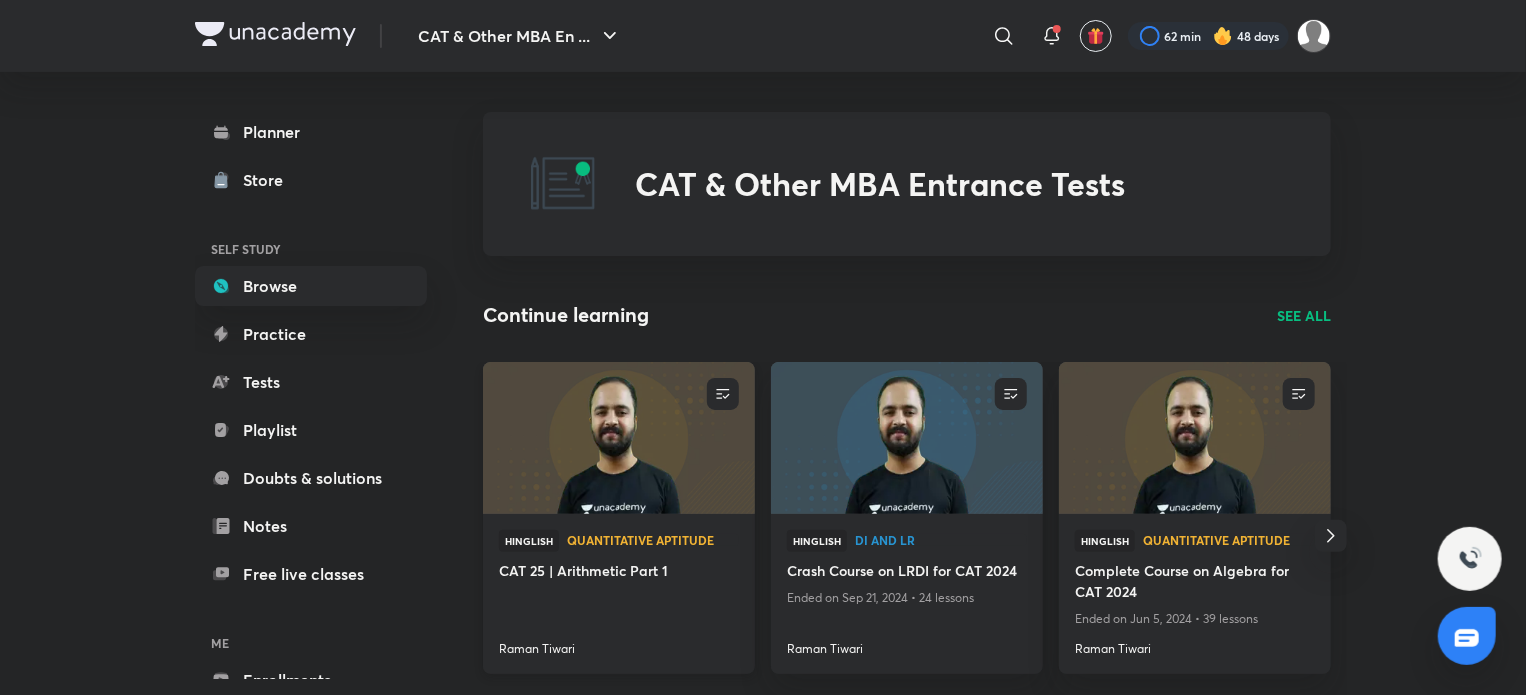 click at bounding box center [618, 437] 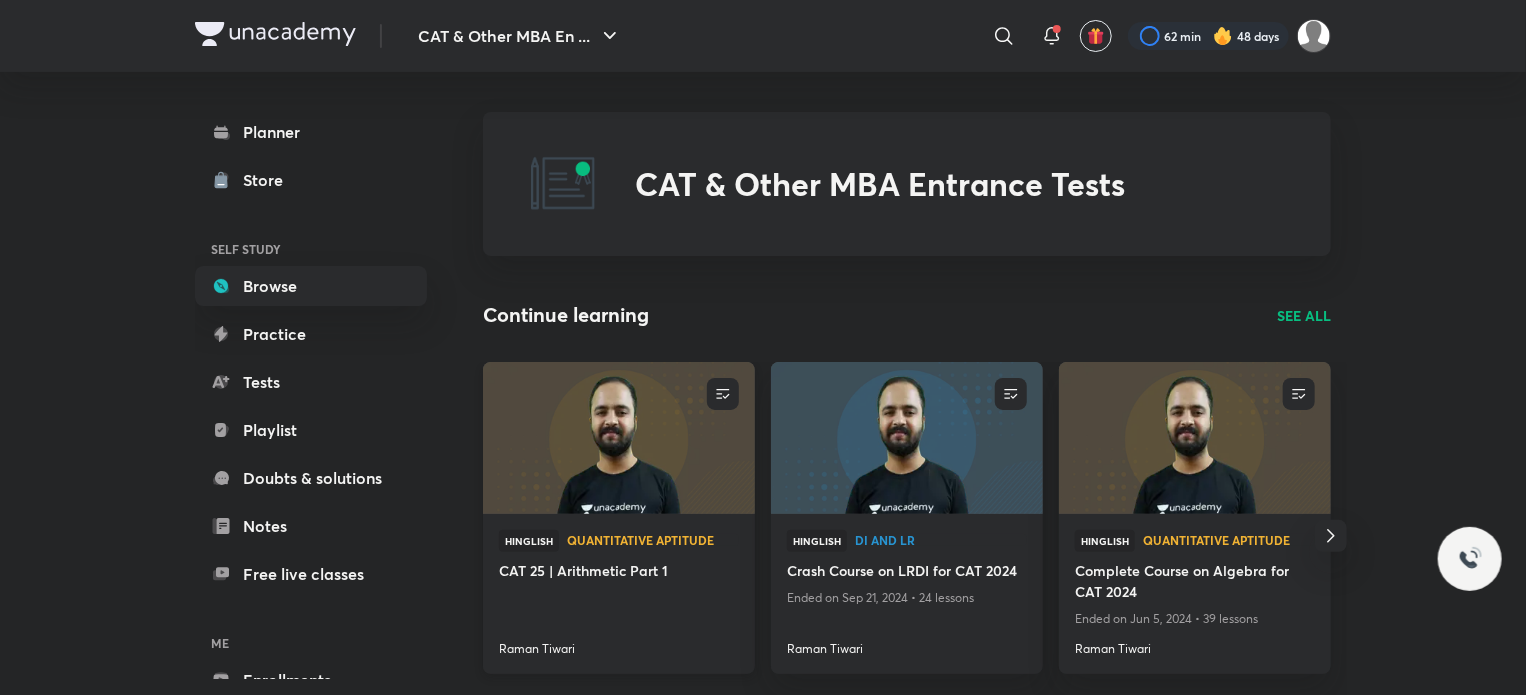 click at bounding box center (618, 437) 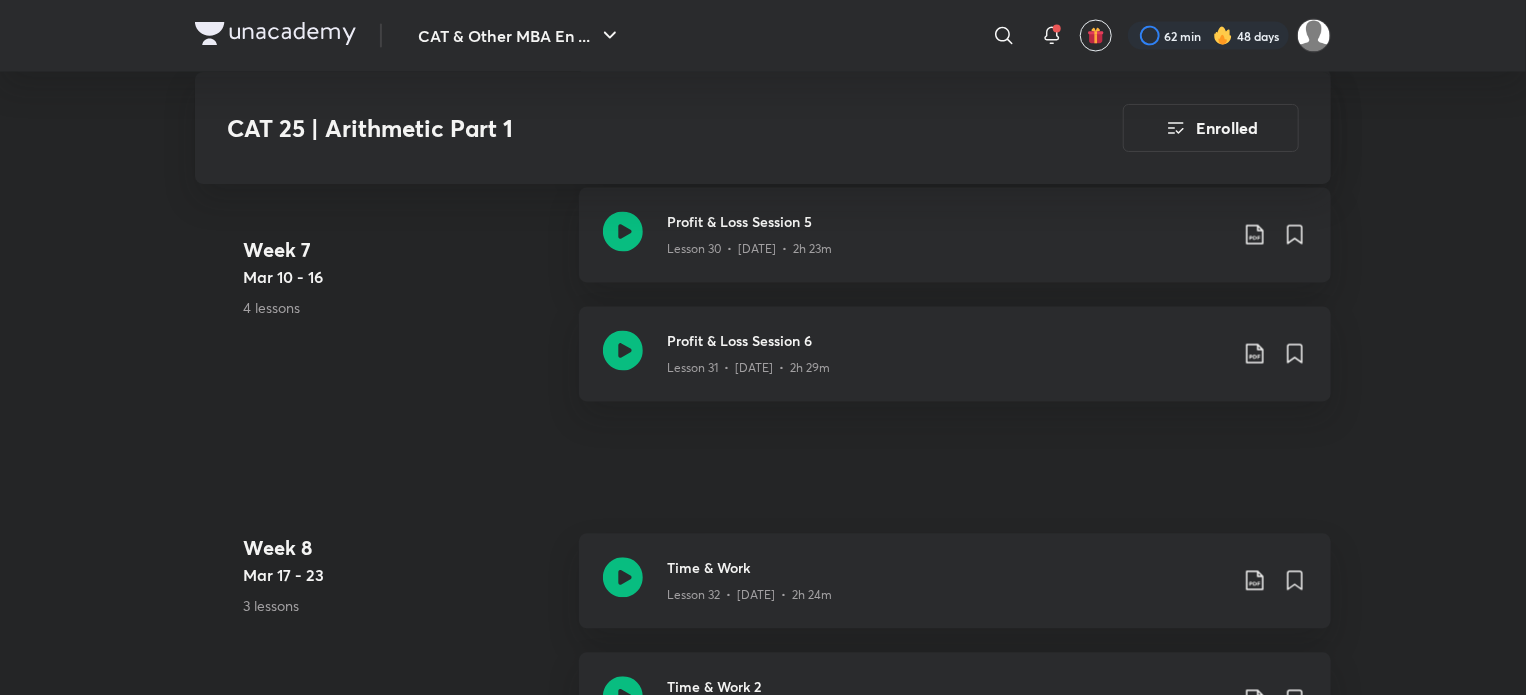 scroll, scrollTop: 5602, scrollLeft: 0, axis: vertical 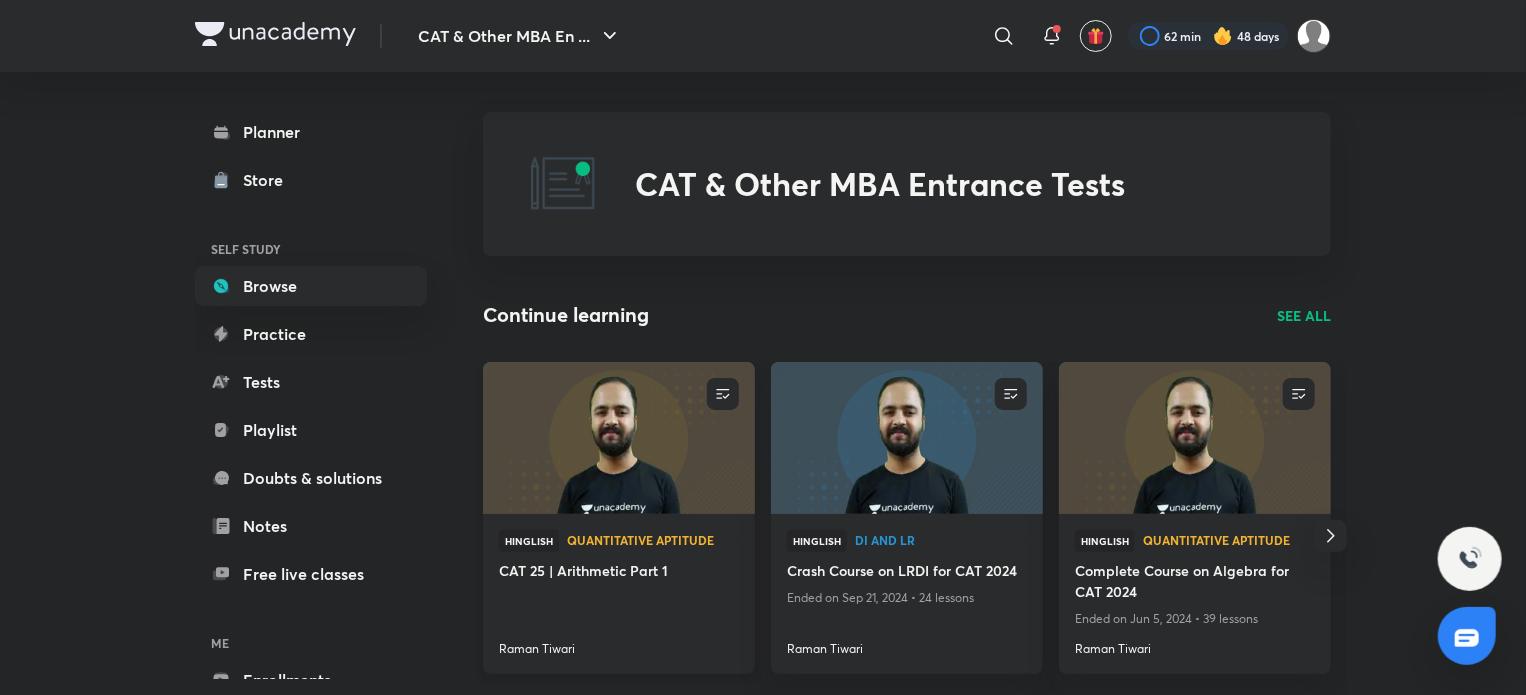 click at bounding box center [618, 437] 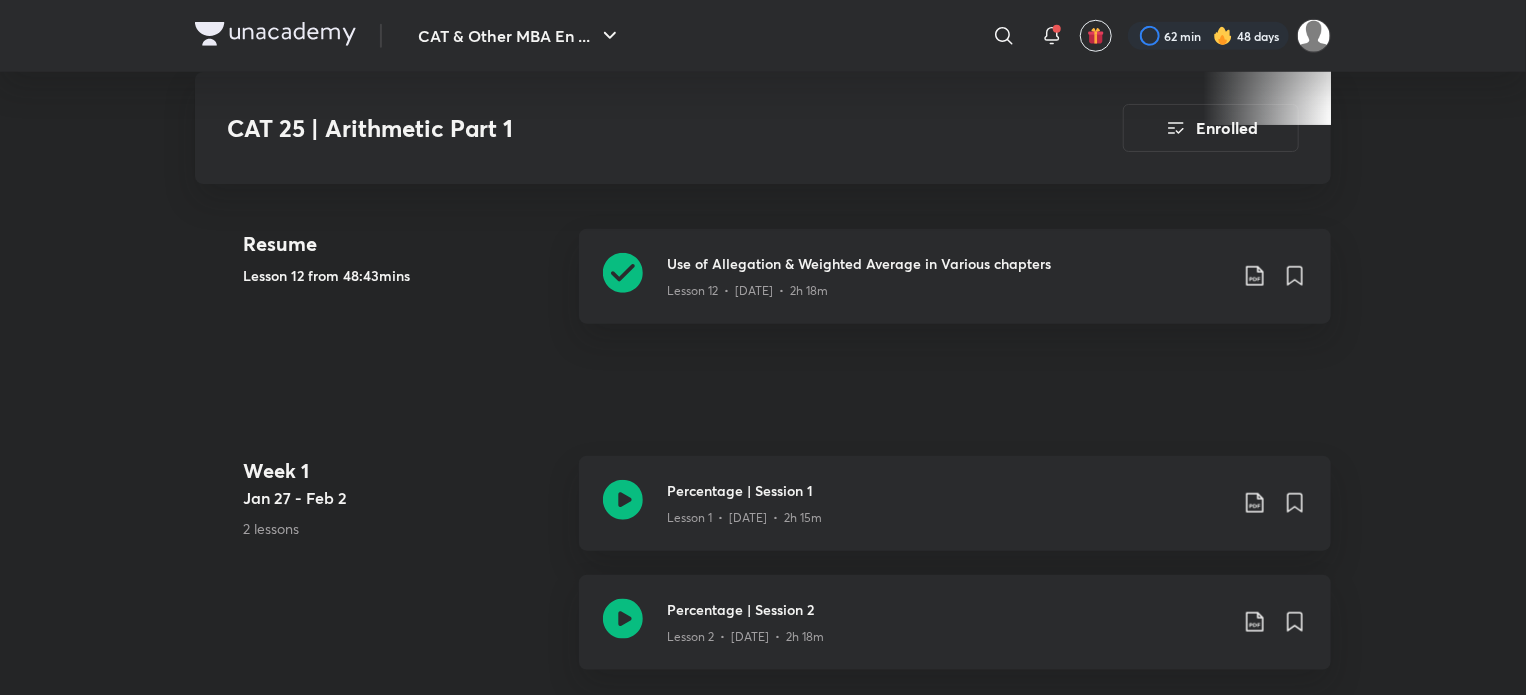 scroll, scrollTop: 840, scrollLeft: 0, axis: vertical 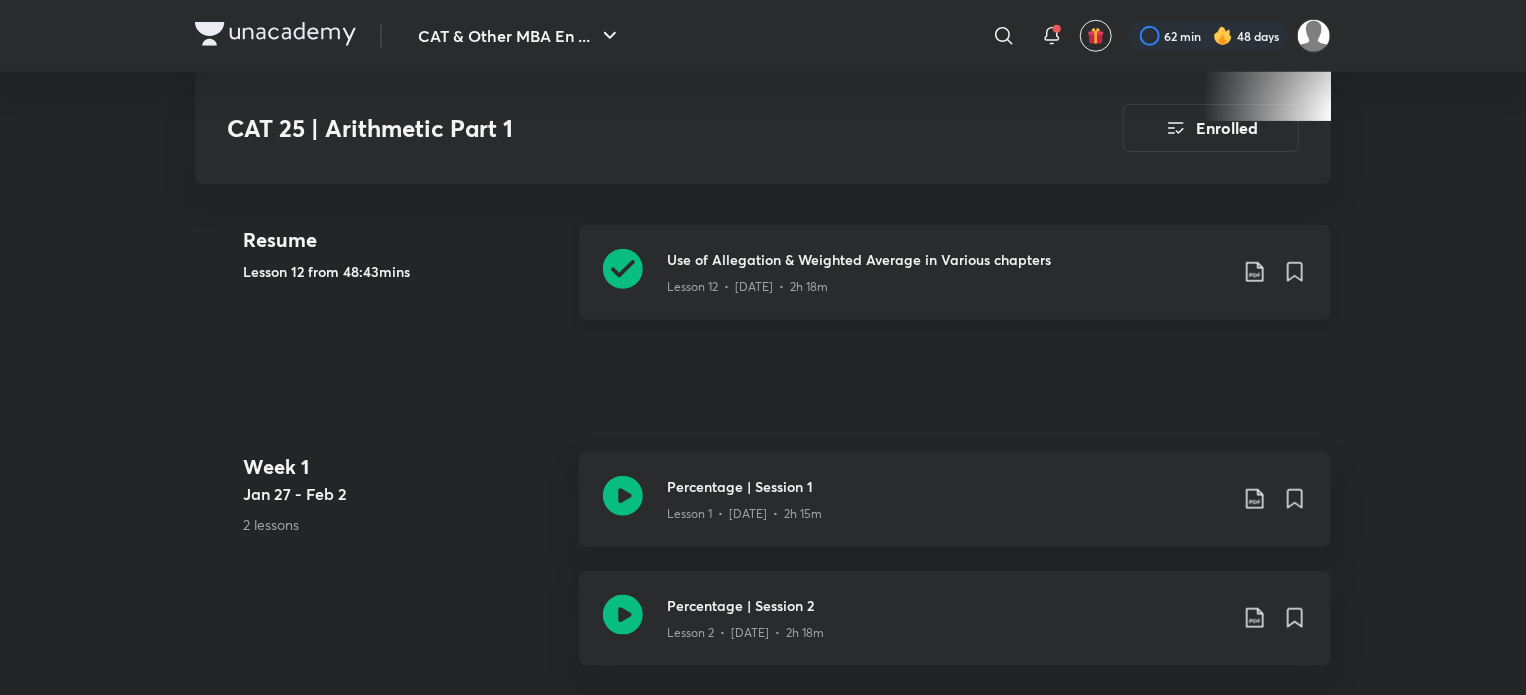 click 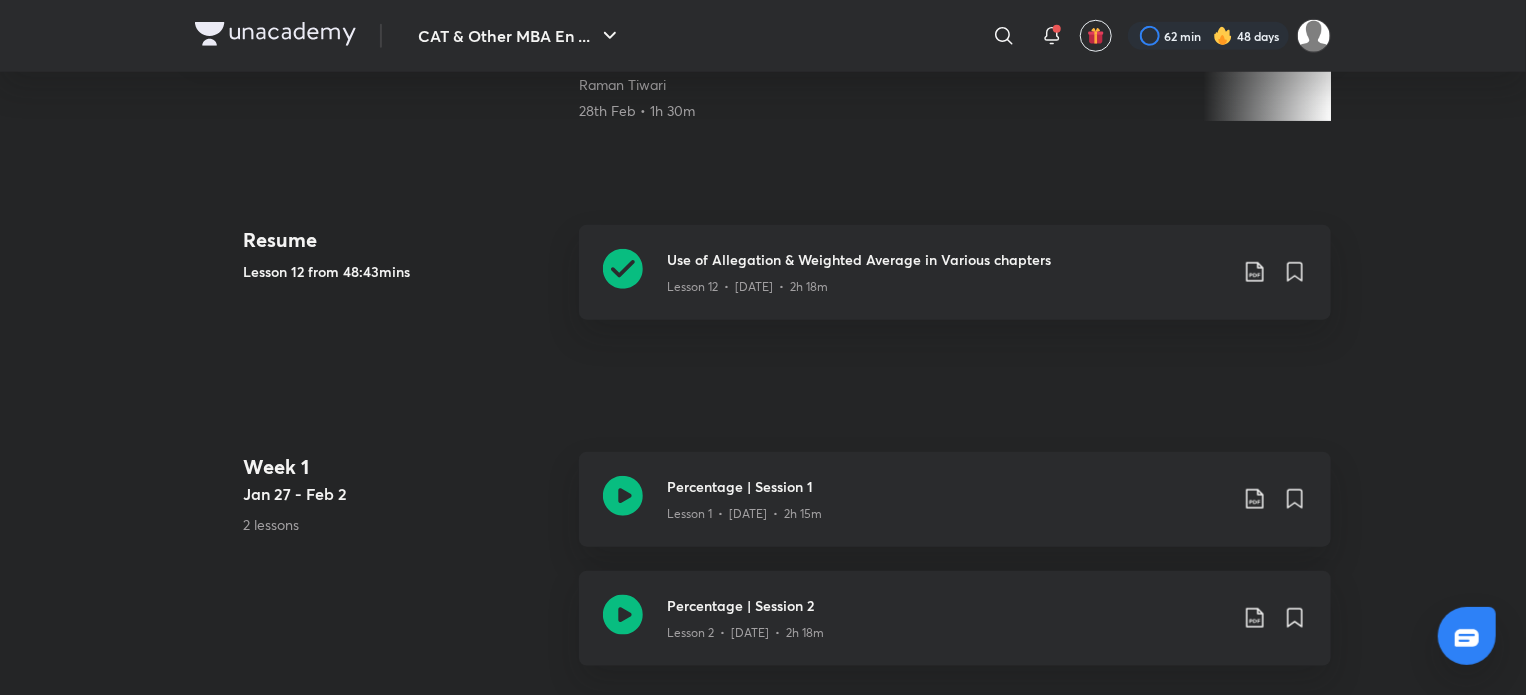 scroll, scrollTop: 0, scrollLeft: 0, axis: both 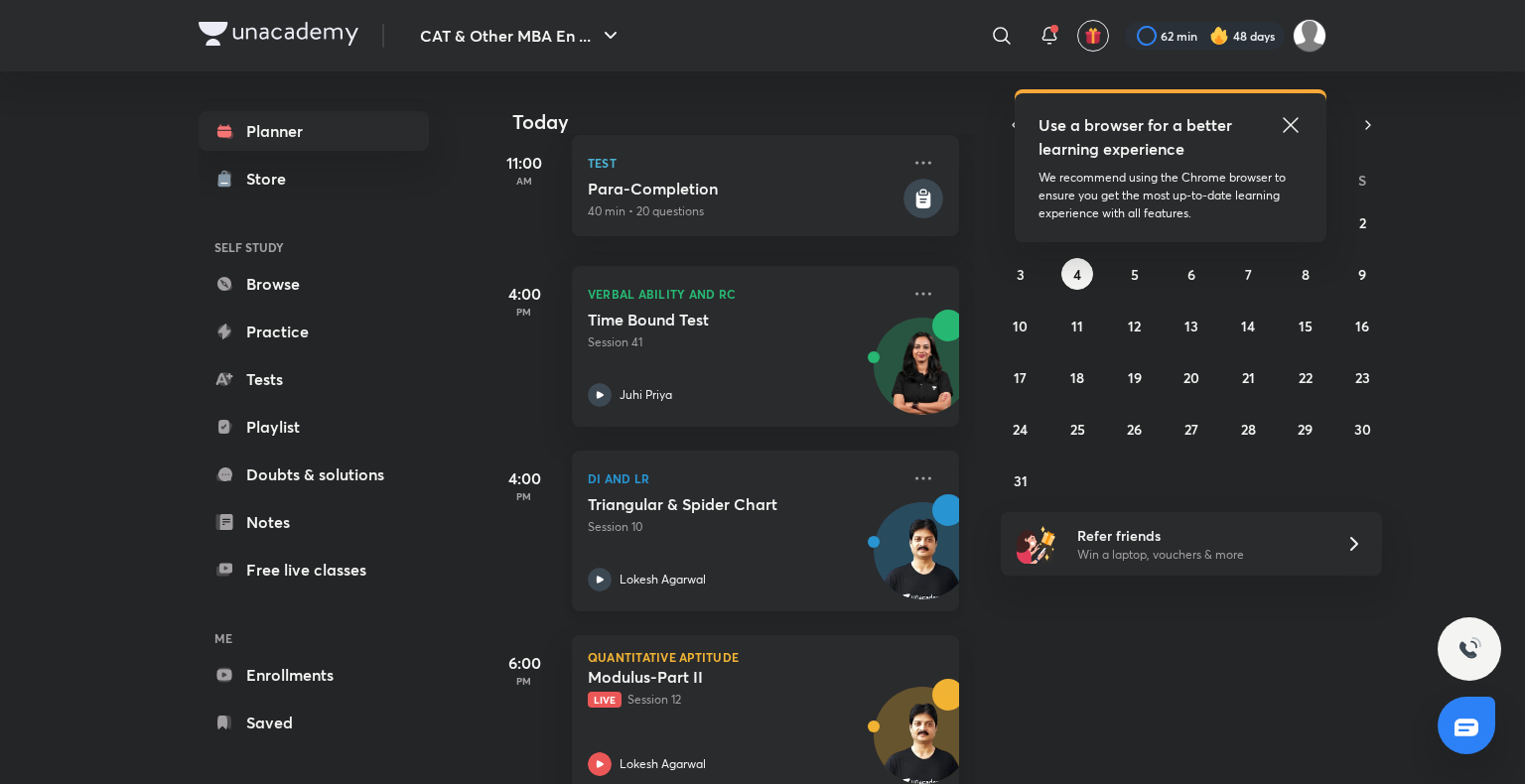 click 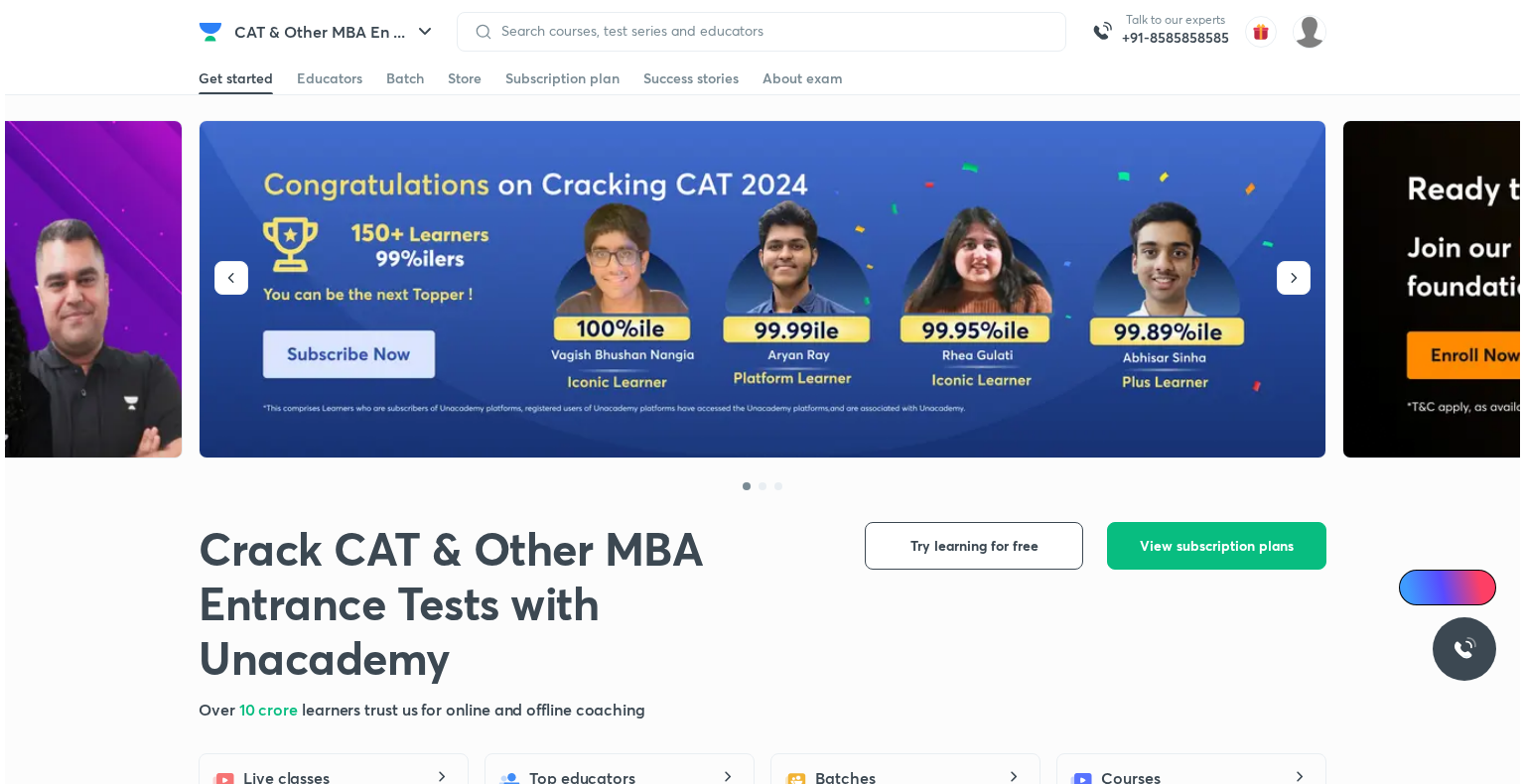 scroll, scrollTop: 0, scrollLeft: 0, axis: both 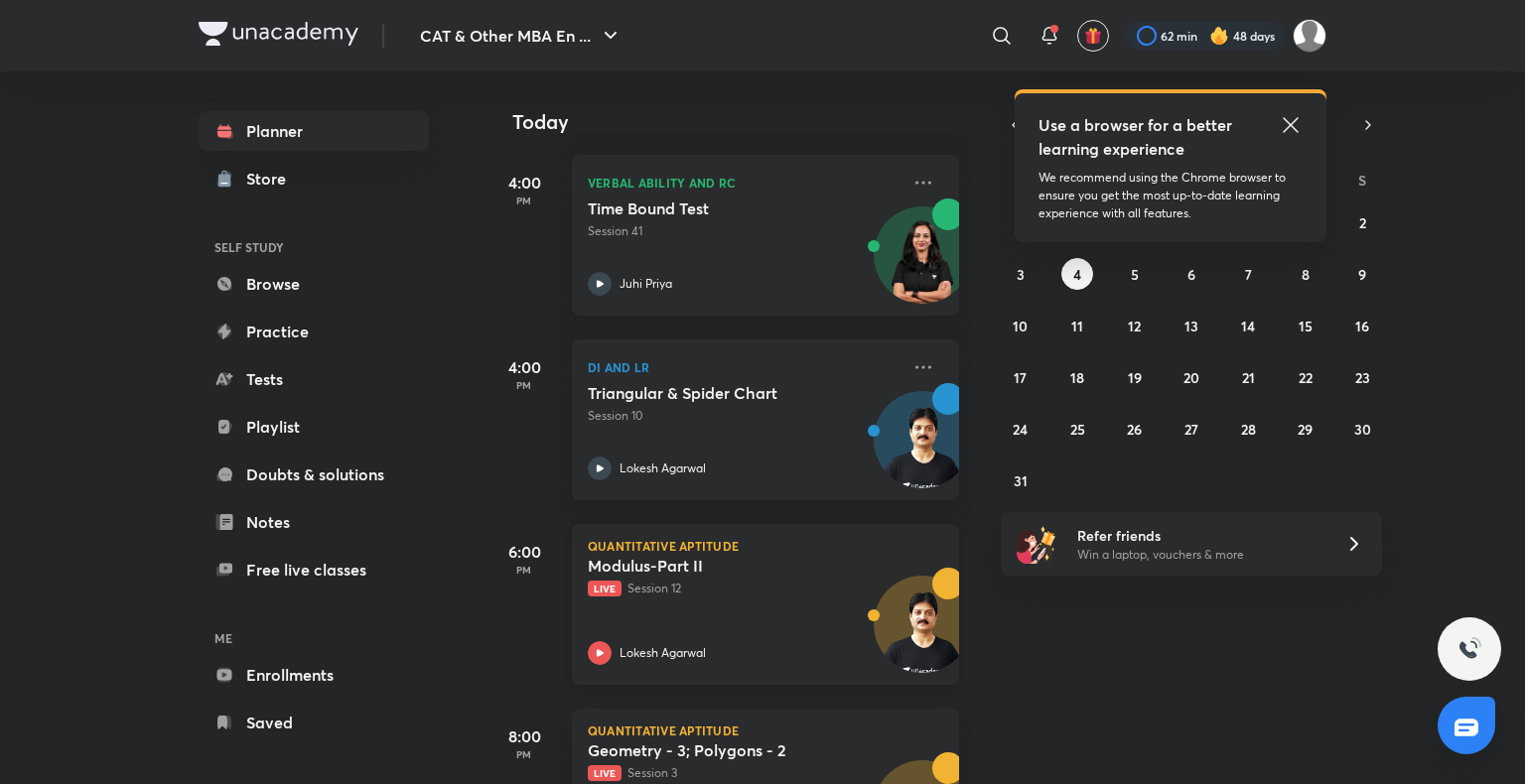 click 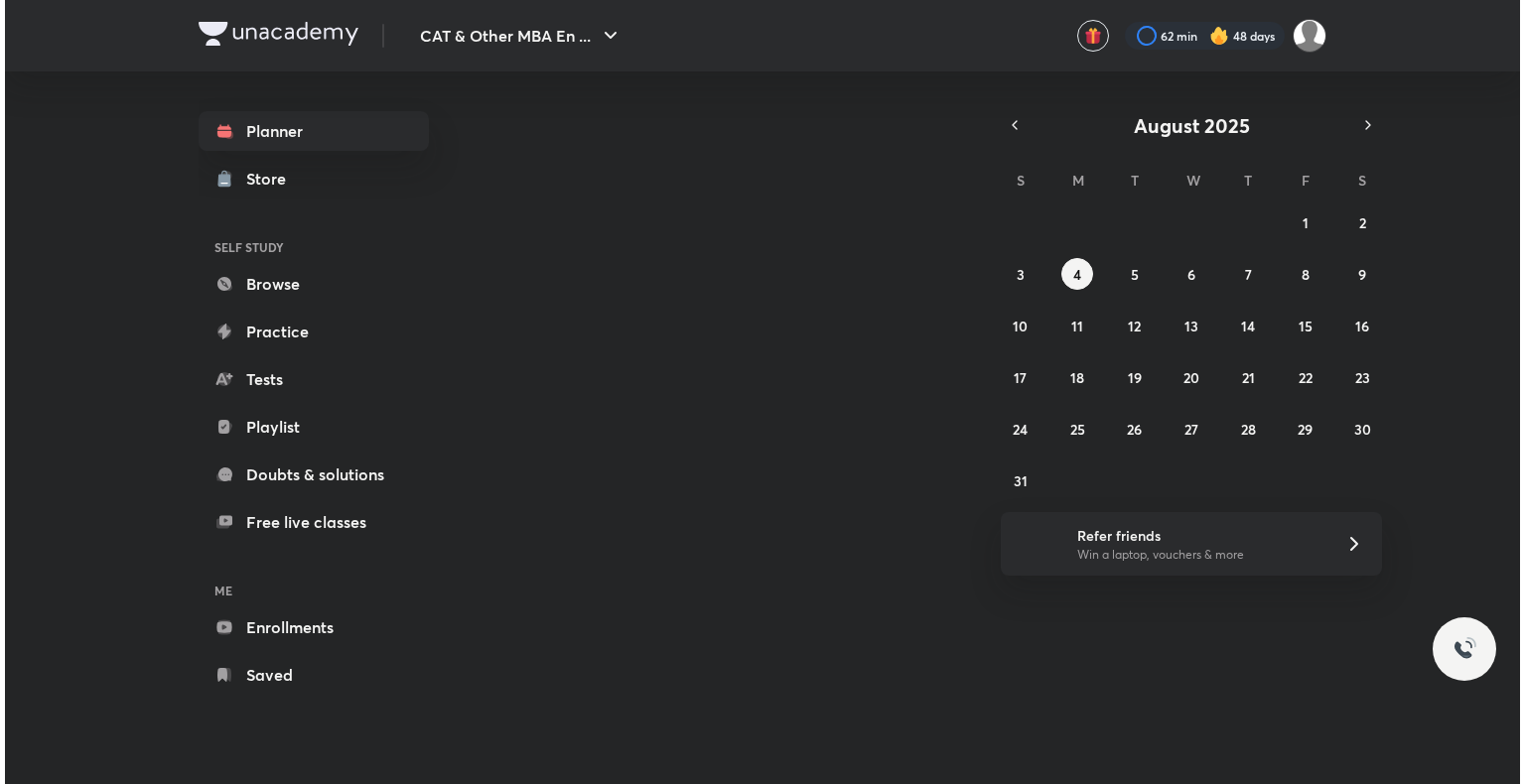 scroll, scrollTop: 0, scrollLeft: 0, axis: both 